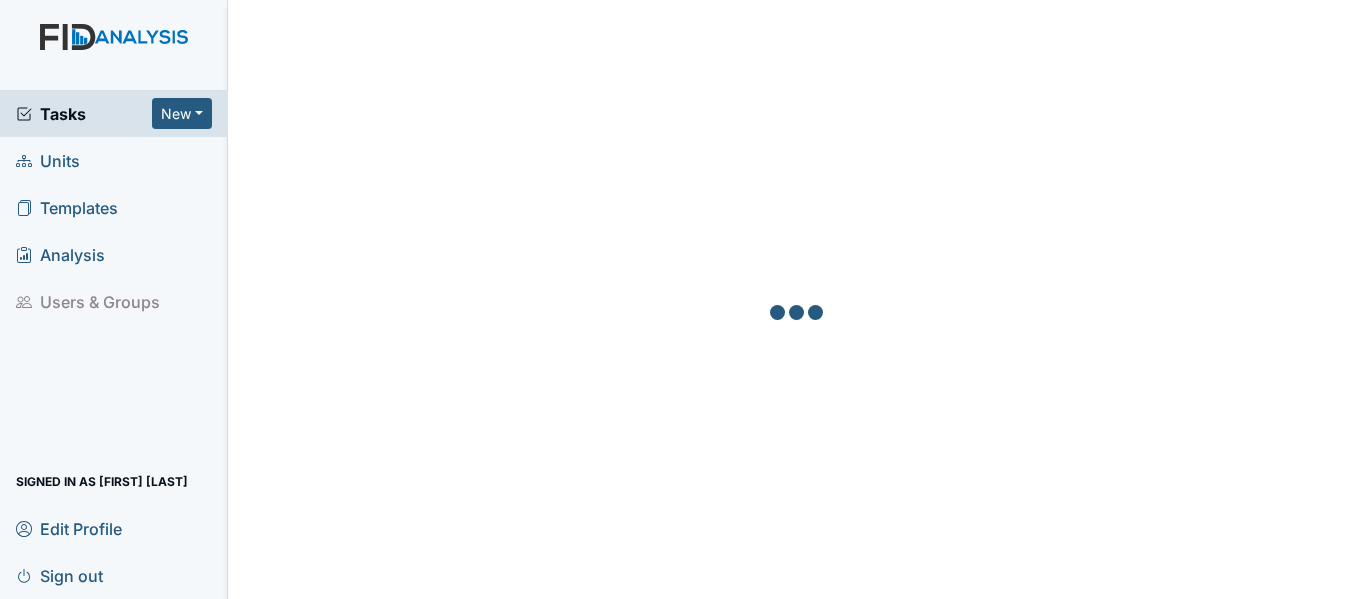 scroll, scrollTop: 0, scrollLeft: 0, axis: both 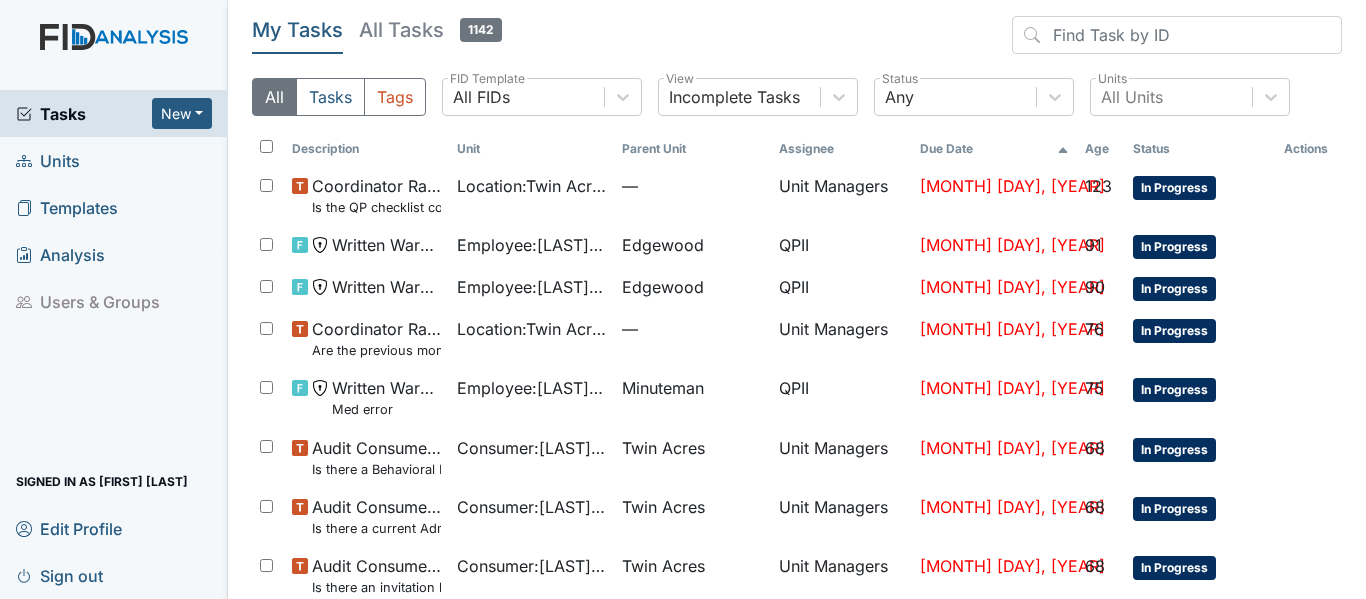 click on "Units" at bounding box center (48, 160) 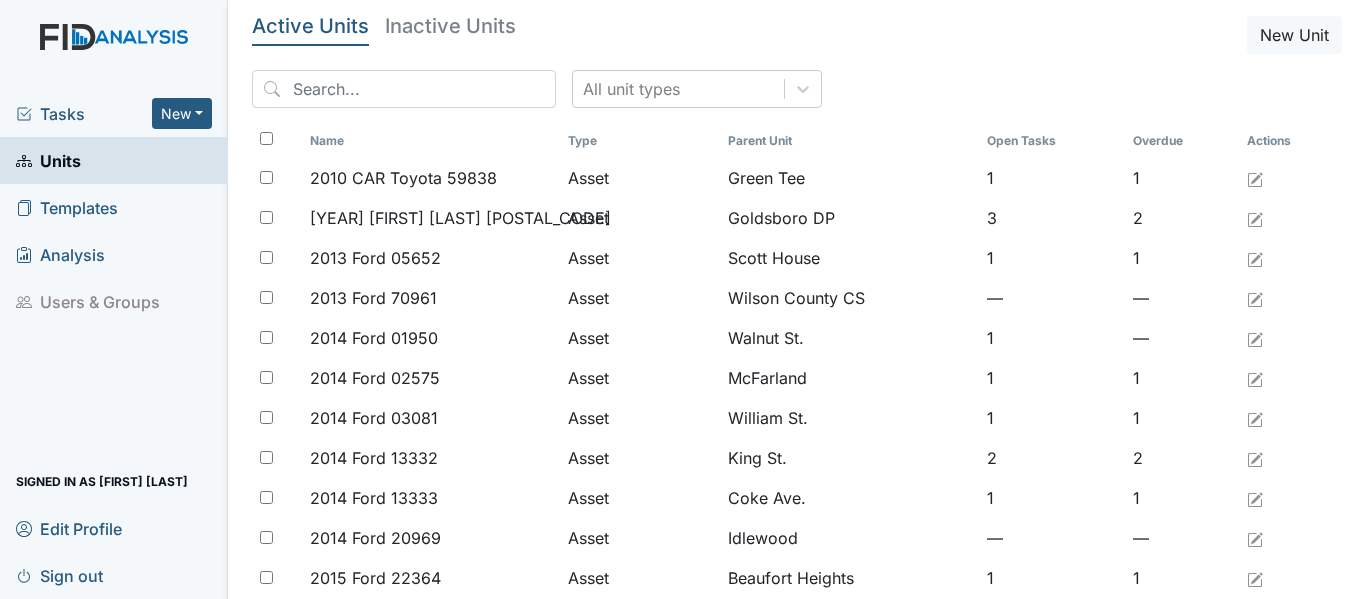 scroll, scrollTop: 0, scrollLeft: 0, axis: both 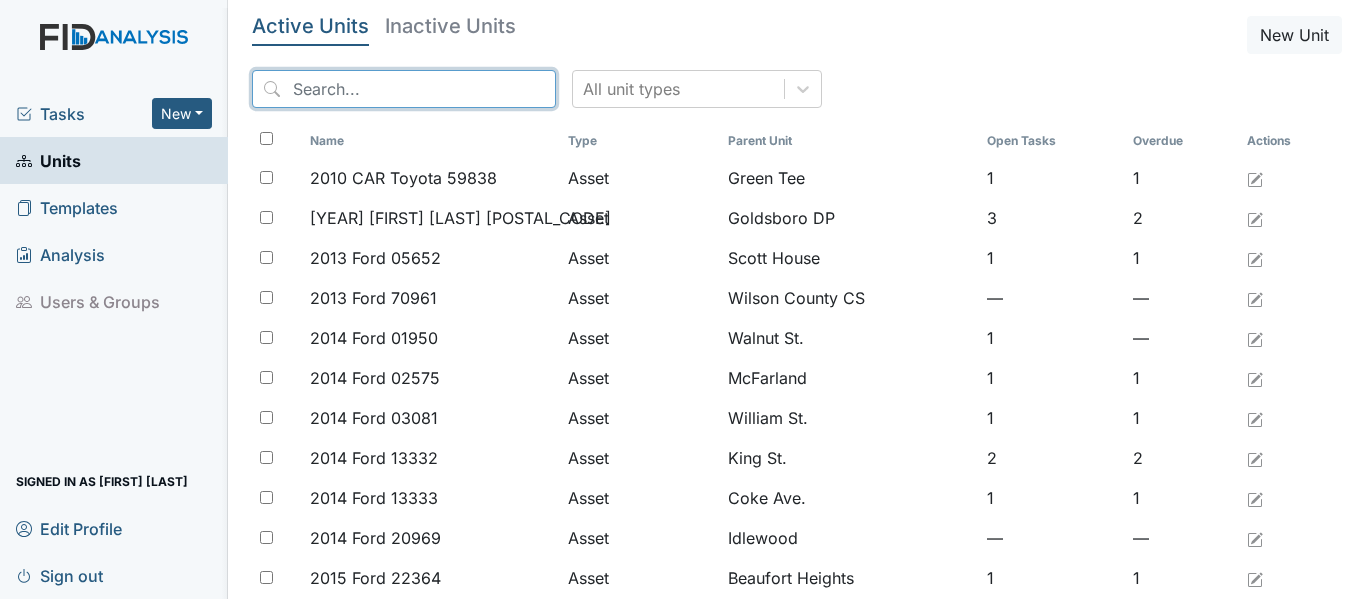 click at bounding box center [404, 89] 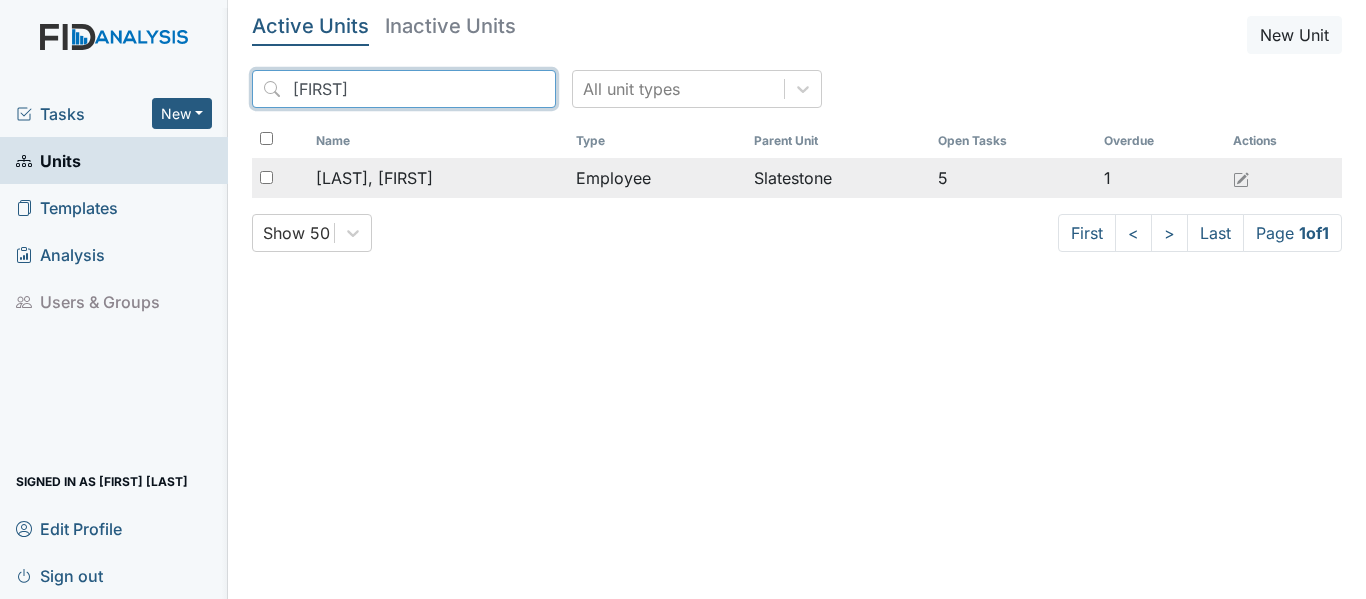 type on "[FIRST]" 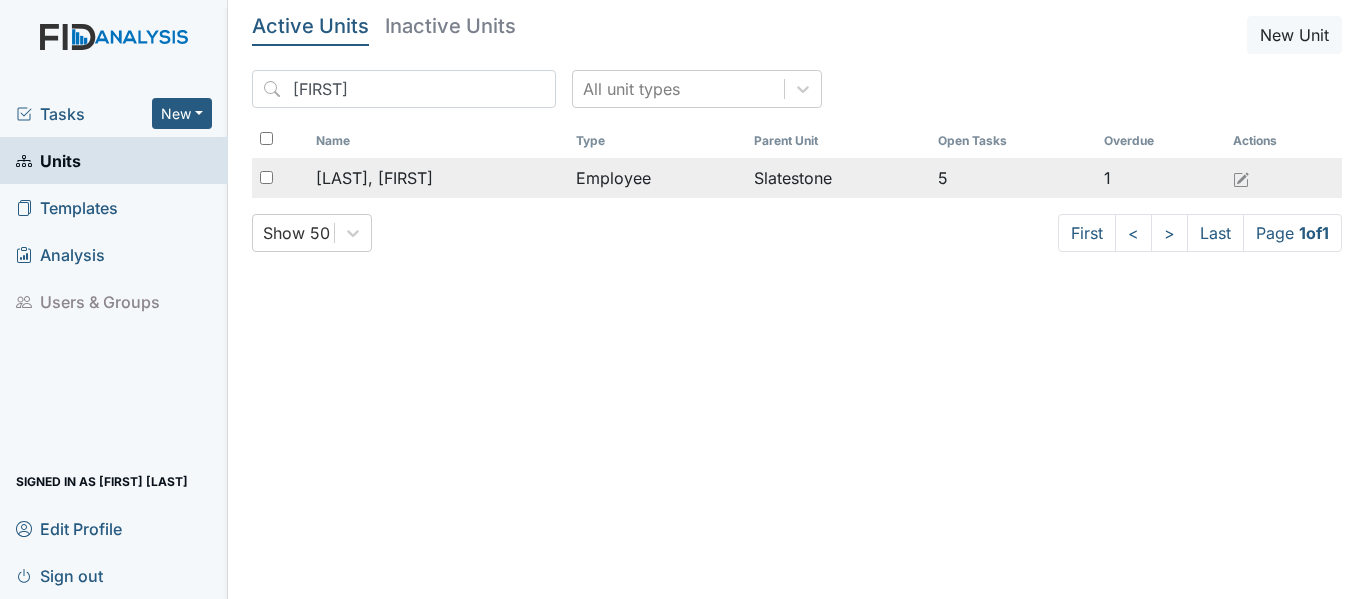 click on "[LAST], [FIRST]" at bounding box center (438, 178) 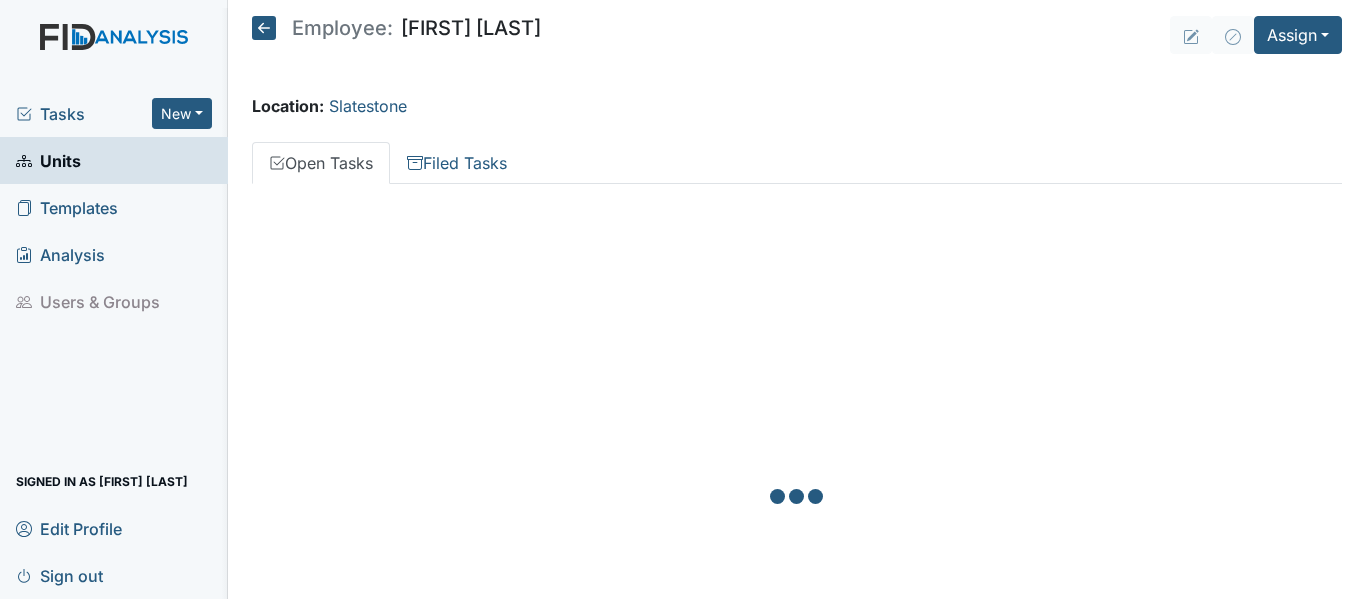 scroll, scrollTop: 0, scrollLeft: 0, axis: both 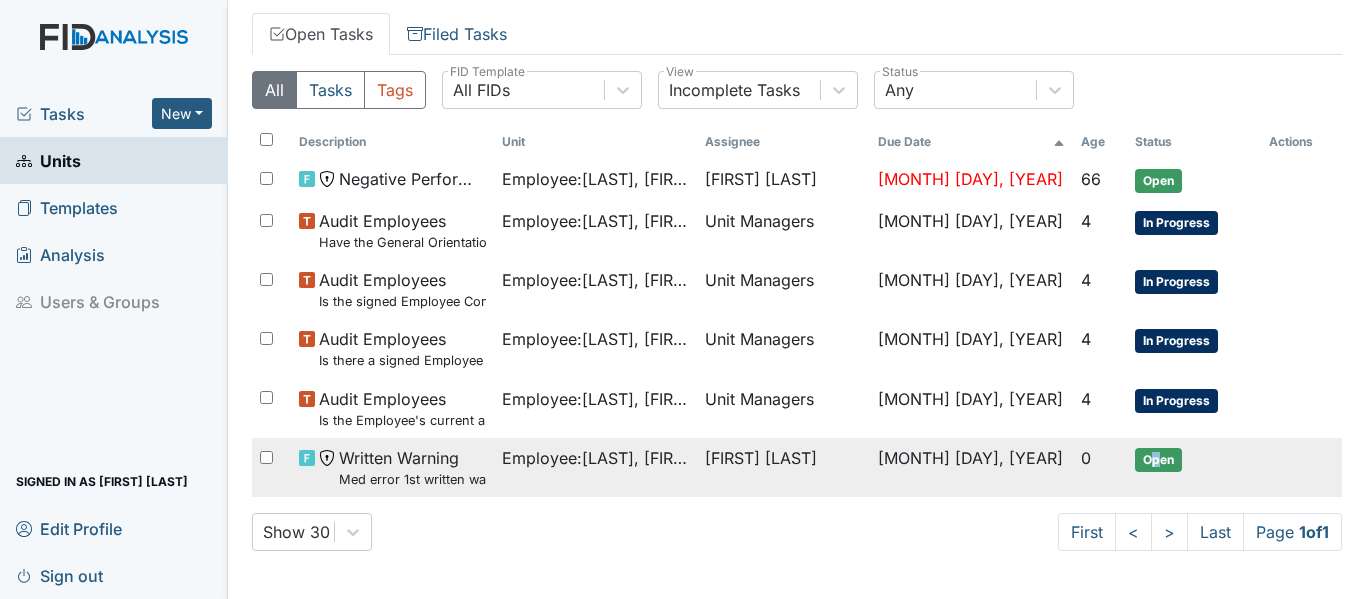 click on "Open" at bounding box center [1158, 181] 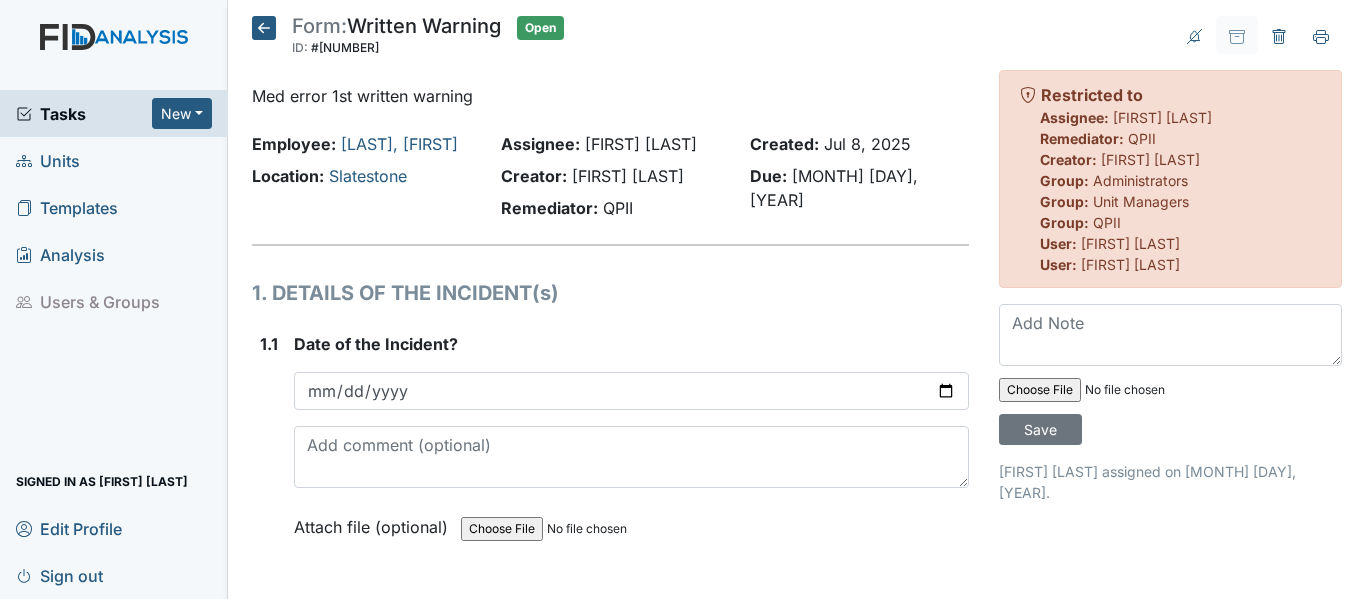 scroll, scrollTop: 0, scrollLeft: 0, axis: both 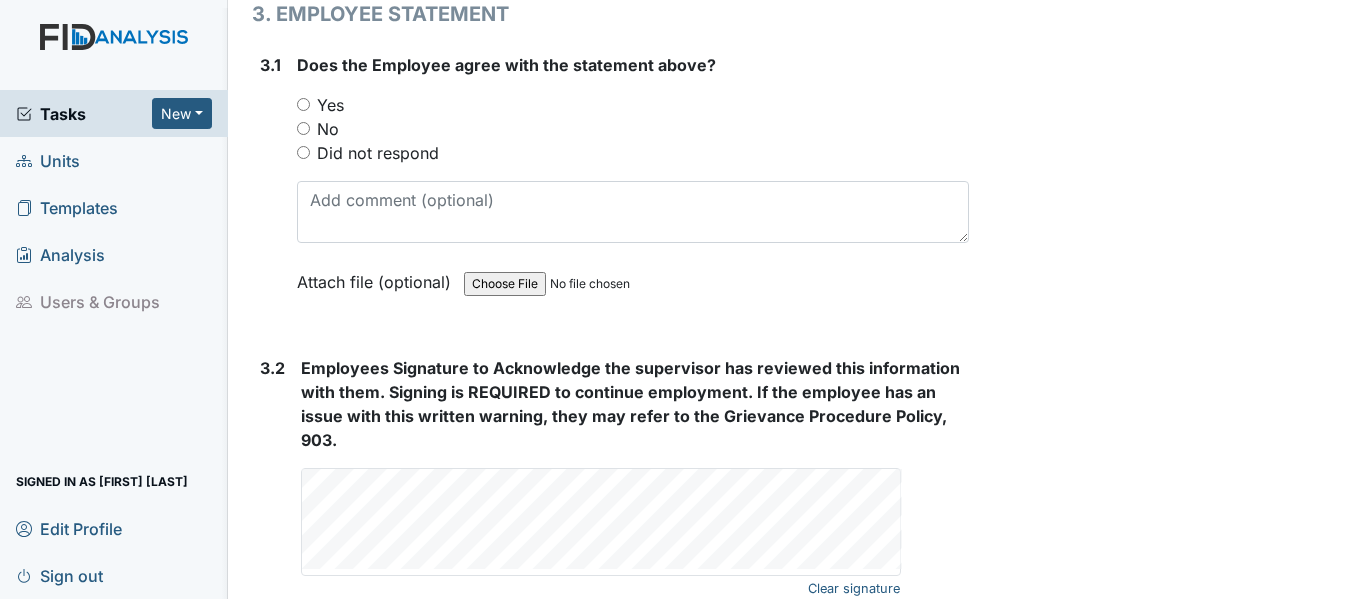 click on "Yes" at bounding box center [303, 104] 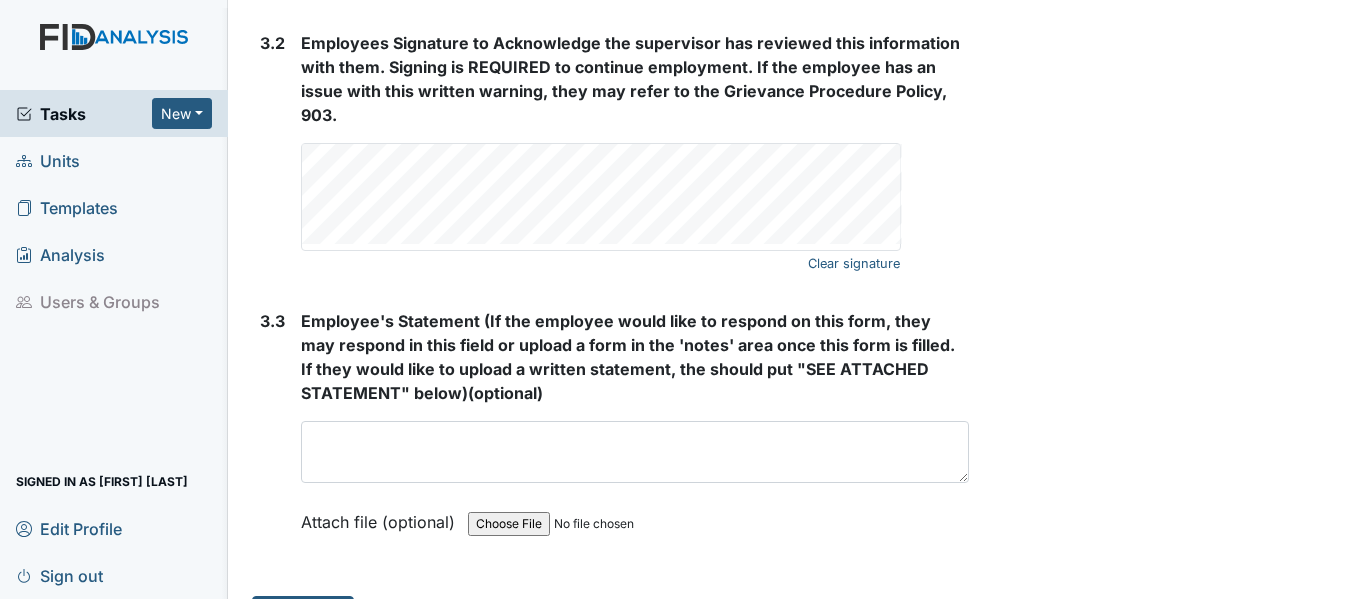scroll, scrollTop: 3676, scrollLeft: 0, axis: vertical 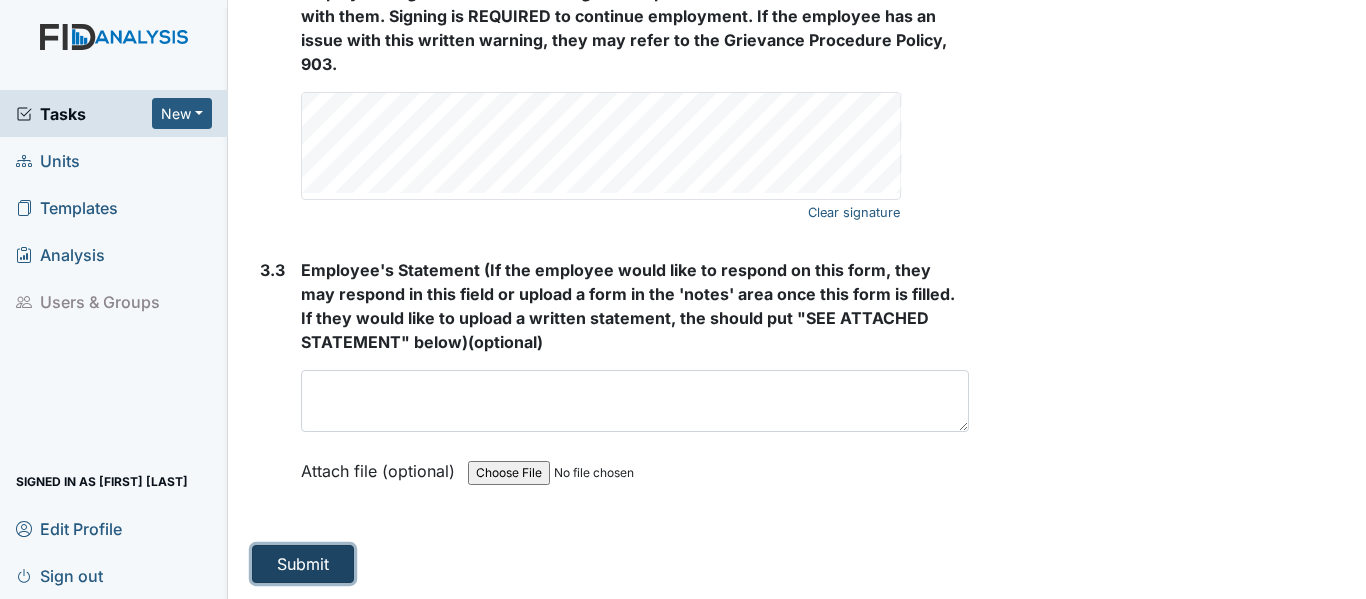 click on "Submit" at bounding box center [303, 564] 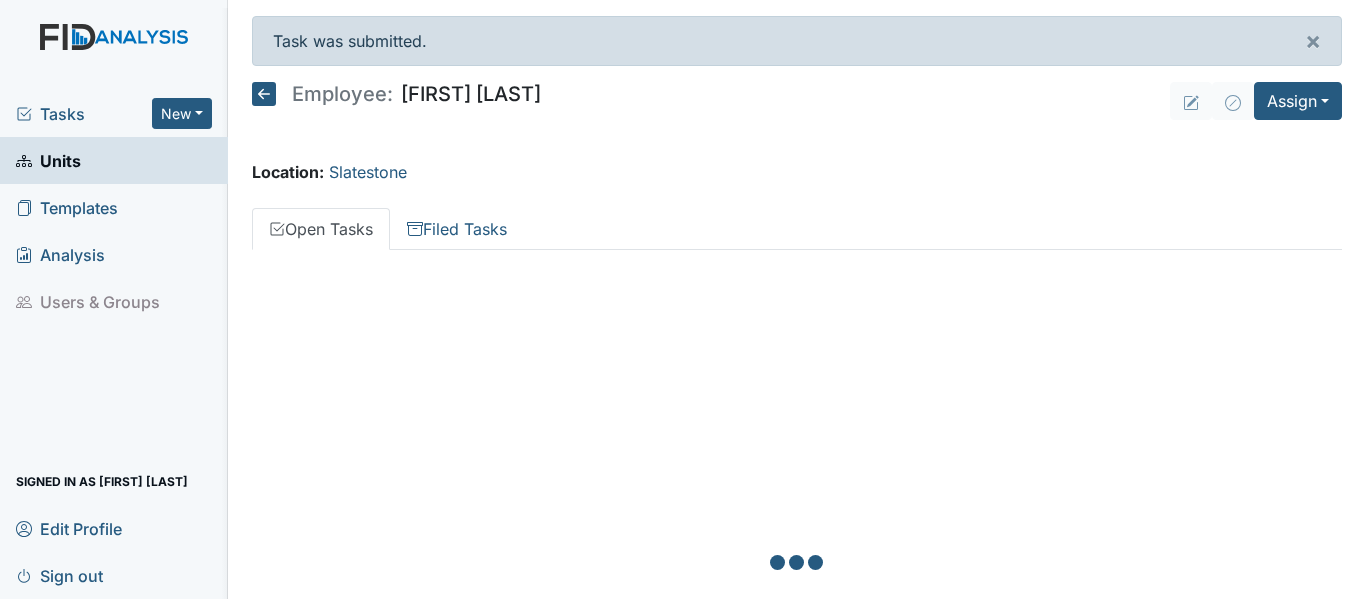 scroll, scrollTop: 0, scrollLeft: 0, axis: both 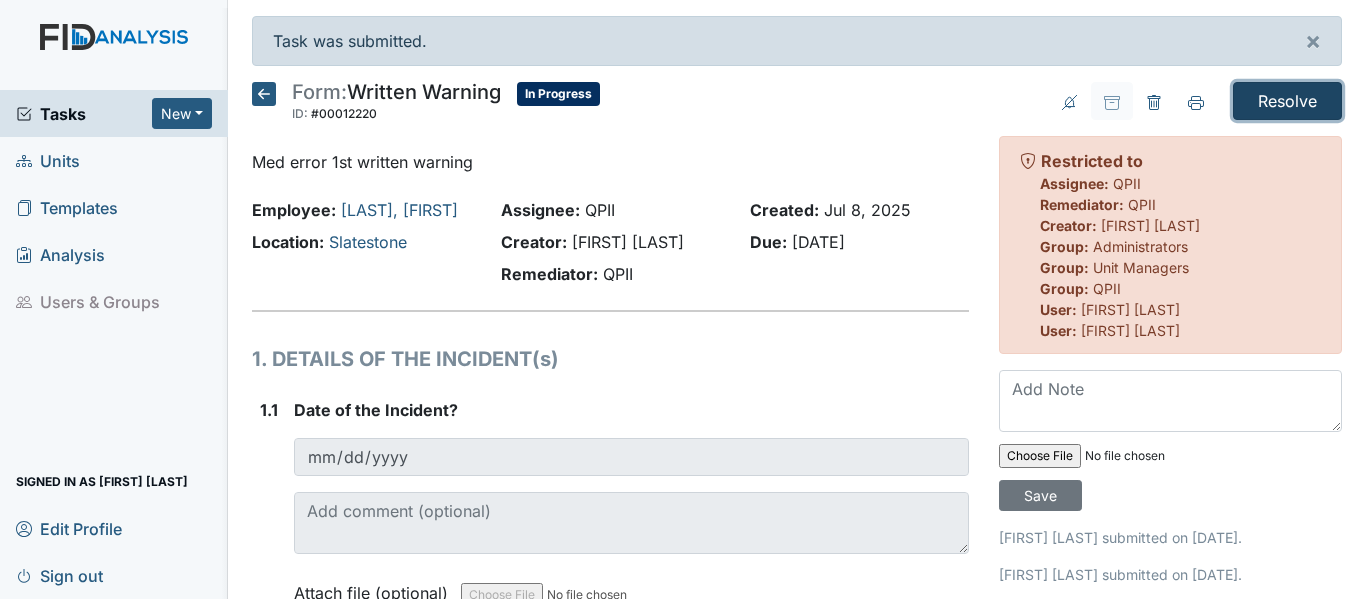 click on "Resolve" at bounding box center (1287, 101) 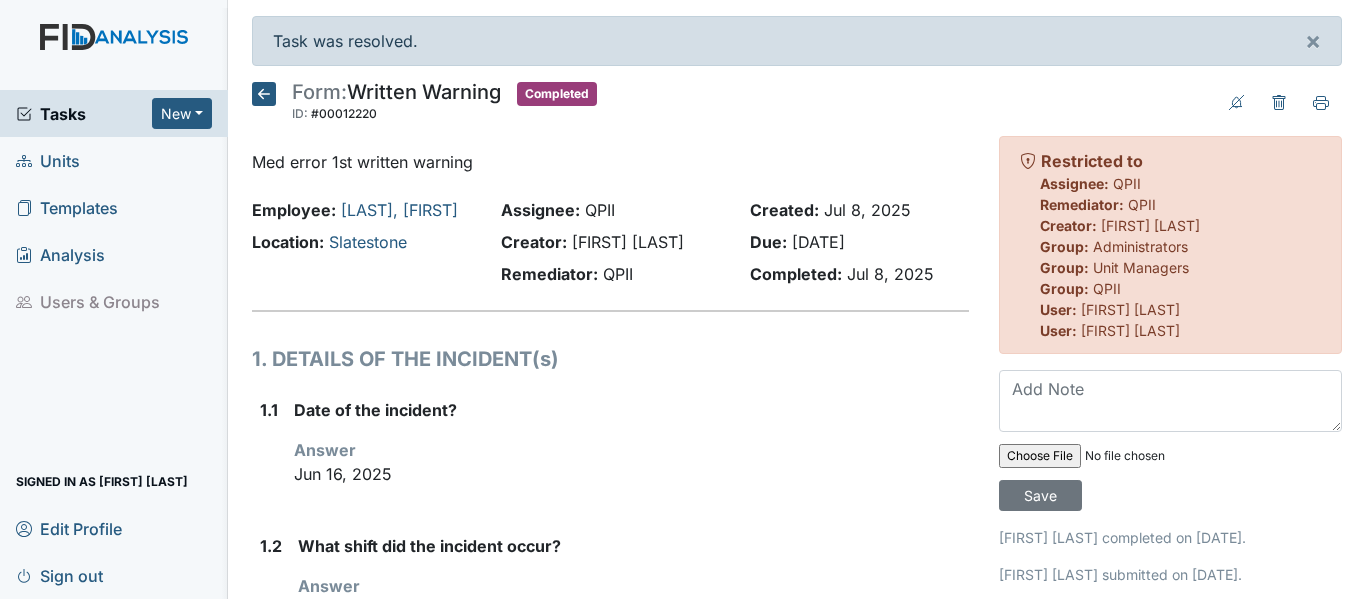 scroll, scrollTop: 0, scrollLeft: 0, axis: both 